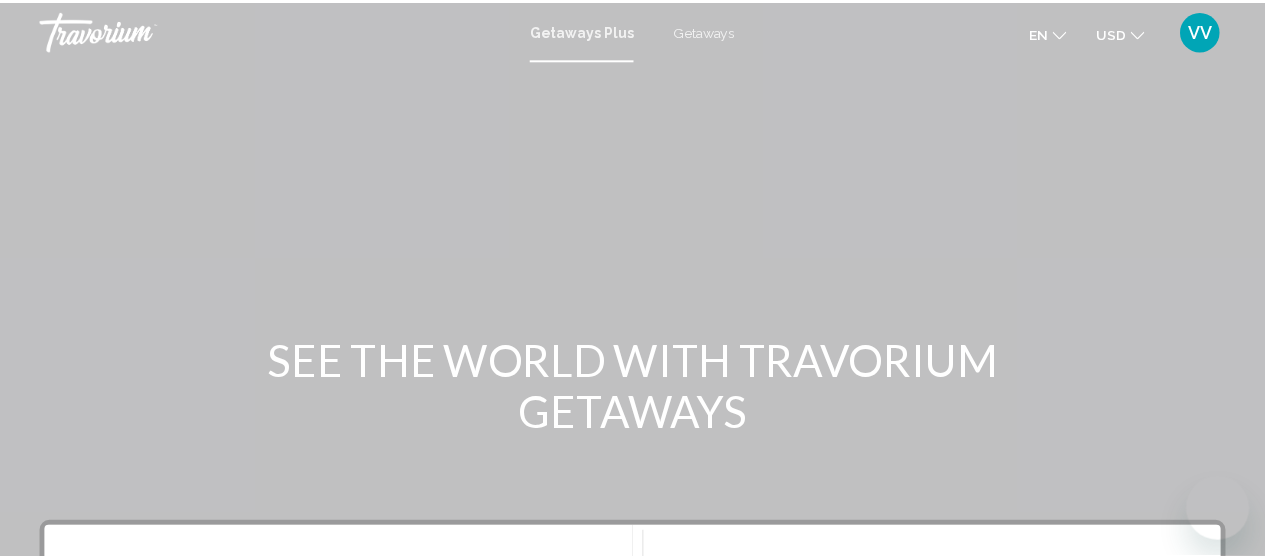 scroll, scrollTop: 0, scrollLeft: 0, axis: both 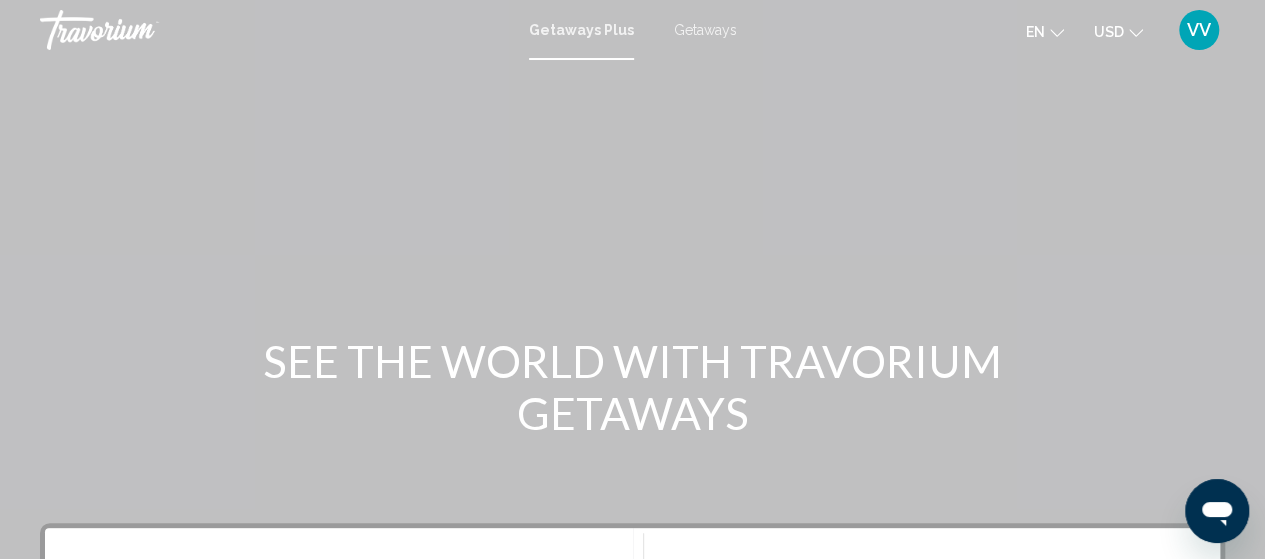 click on "Getaways" at bounding box center (705, 30) 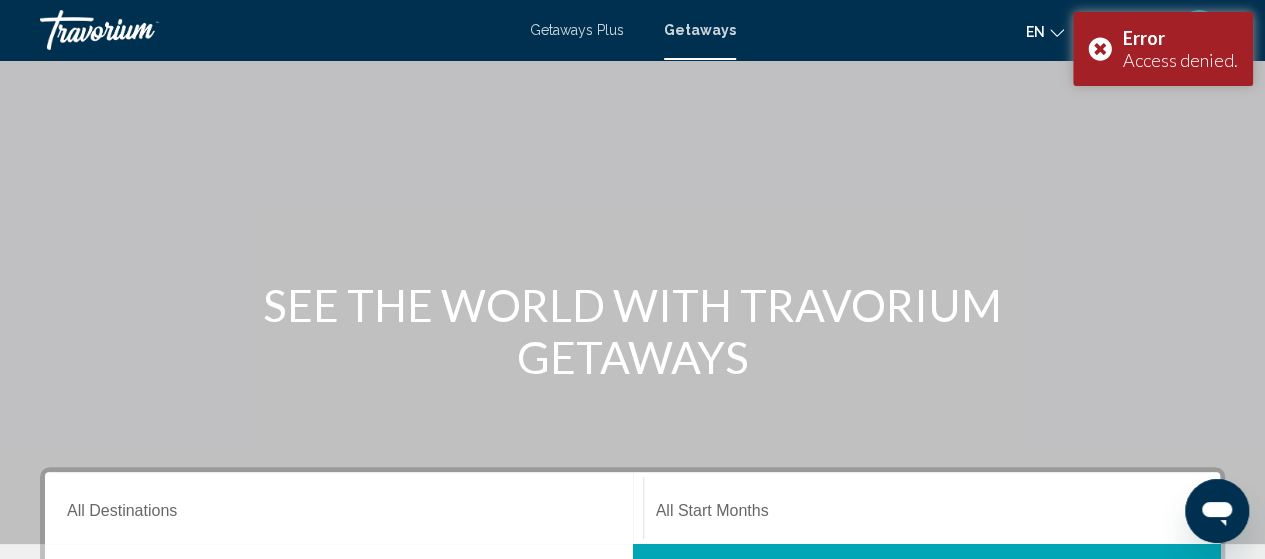 scroll, scrollTop: 0, scrollLeft: 0, axis: both 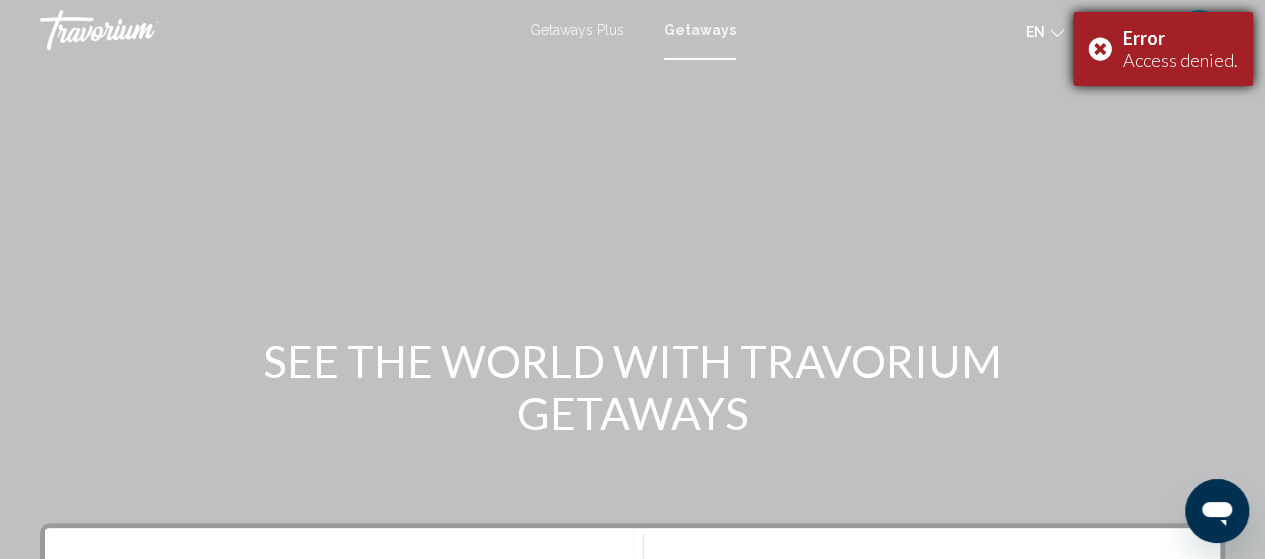 click on "Error   Access denied." at bounding box center [1163, 49] 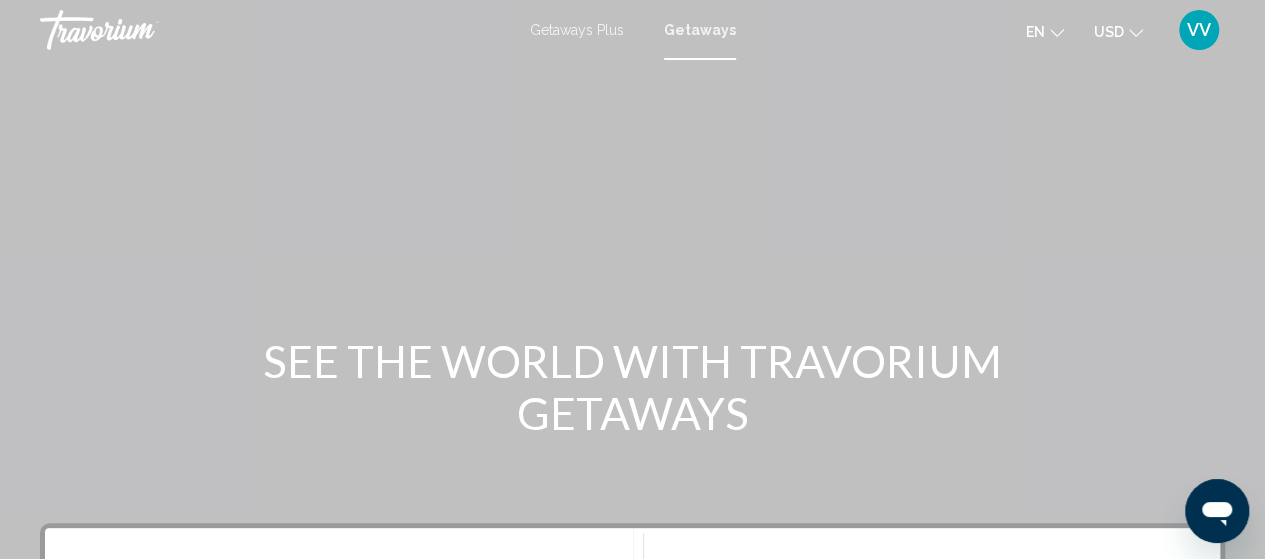 click on "VV" at bounding box center [1199, 30] 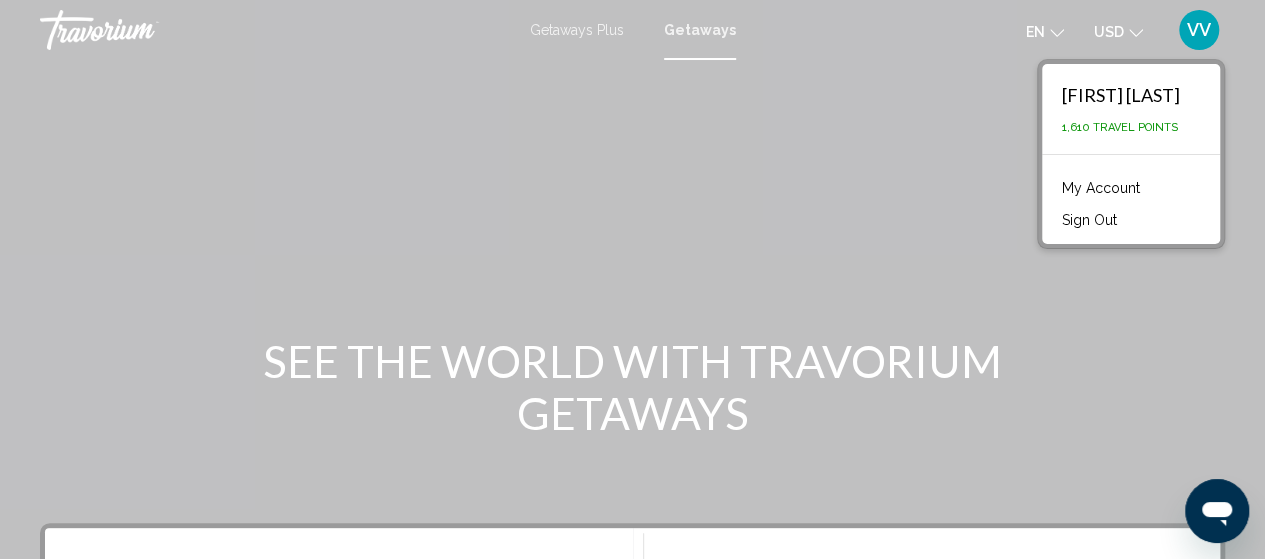 click on "My Account" at bounding box center [1101, 188] 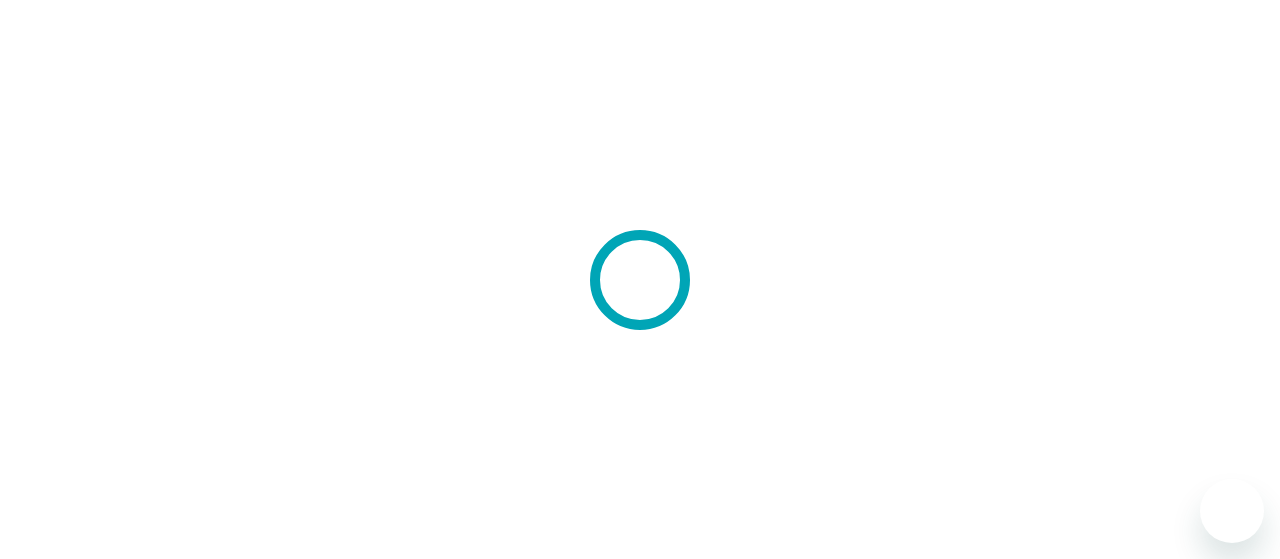 scroll, scrollTop: 0, scrollLeft: 0, axis: both 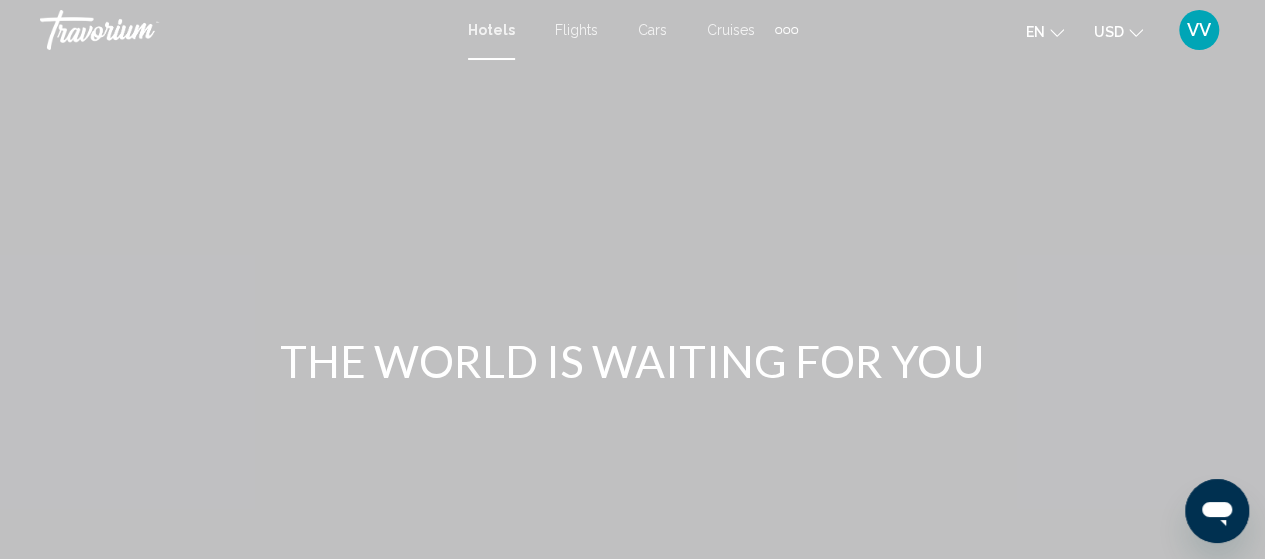 click on "VV" at bounding box center [1199, 30] 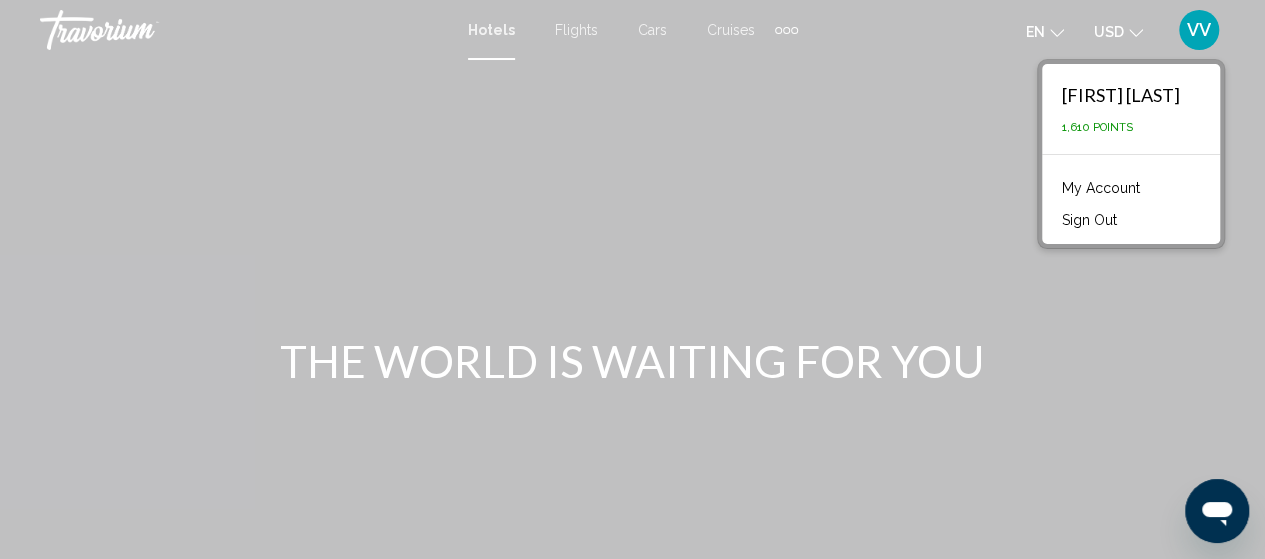 click on "My Account" at bounding box center (1101, 188) 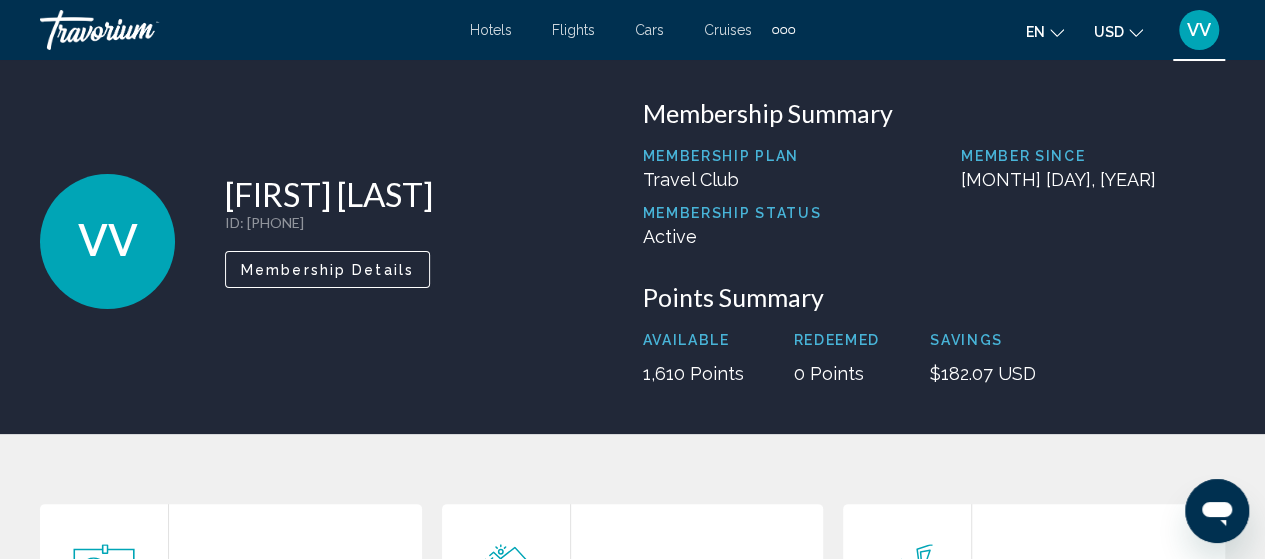 scroll, scrollTop: 0, scrollLeft: 0, axis: both 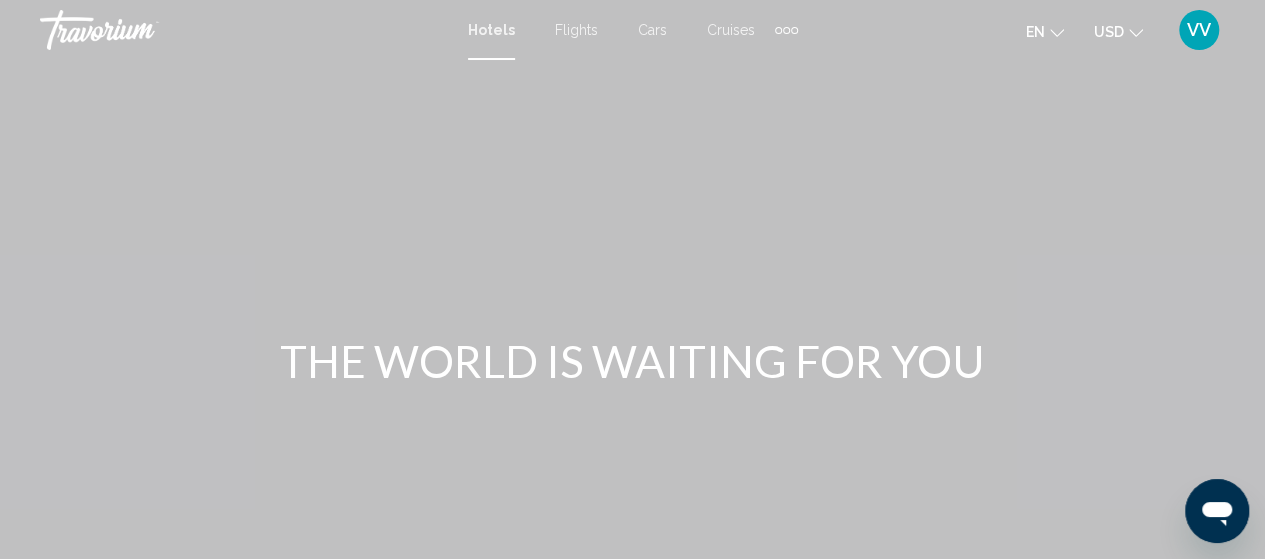 click at bounding box center (786, 30) 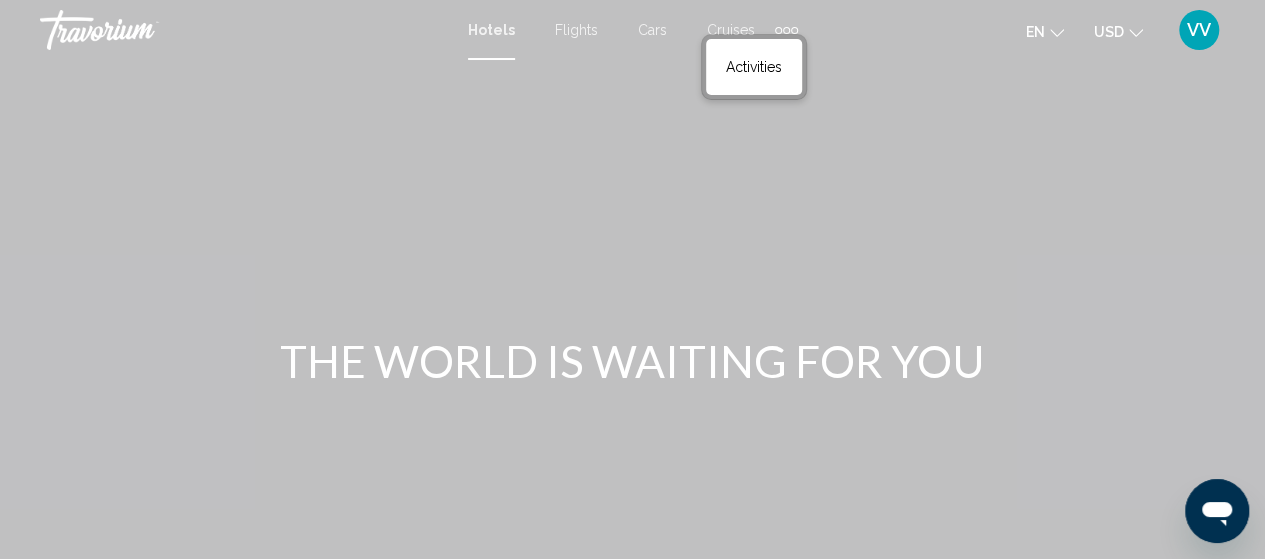 click on "VV" at bounding box center [1199, 30] 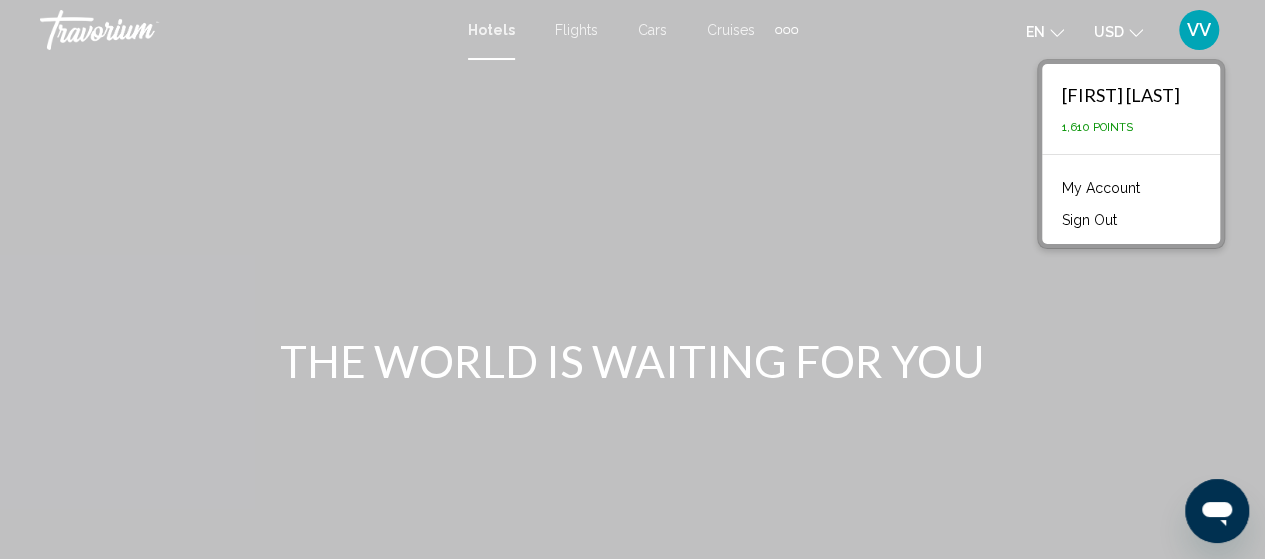 click on "My Account" at bounding box center (1101, 188) 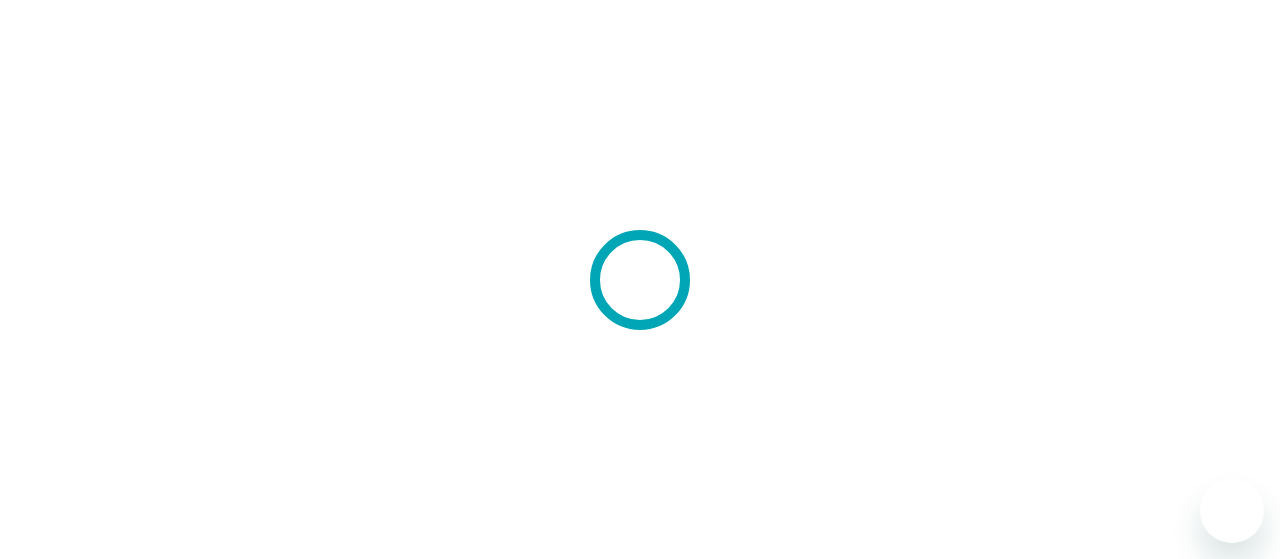 scroll, scrollTop: 0, scrollLeft: 0, axis: both 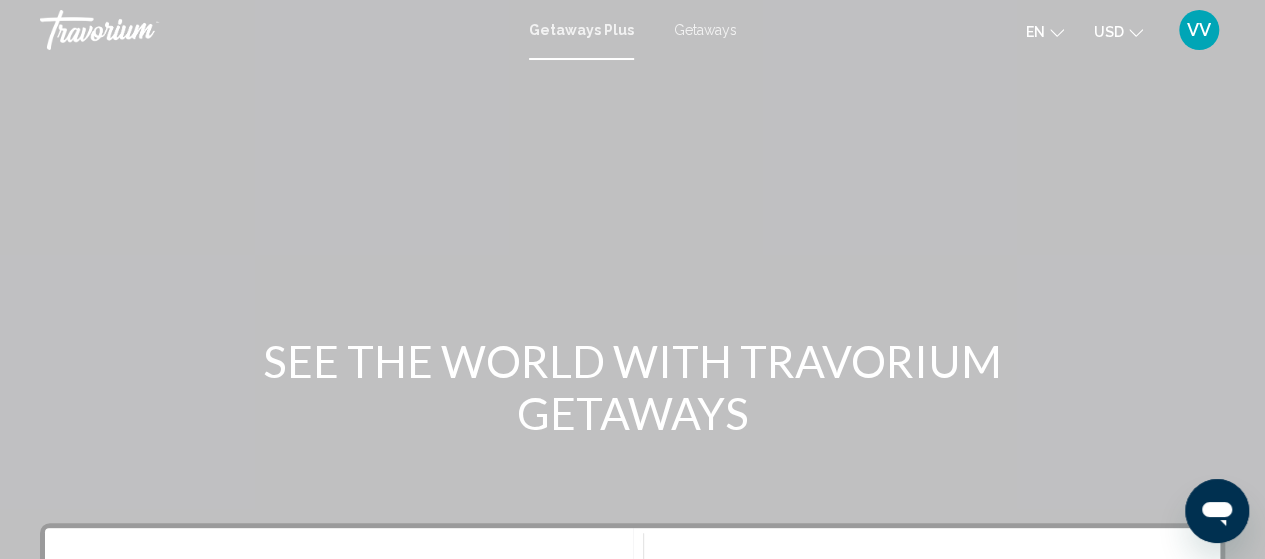 click on "VV" at bounding box center (1199, 30) 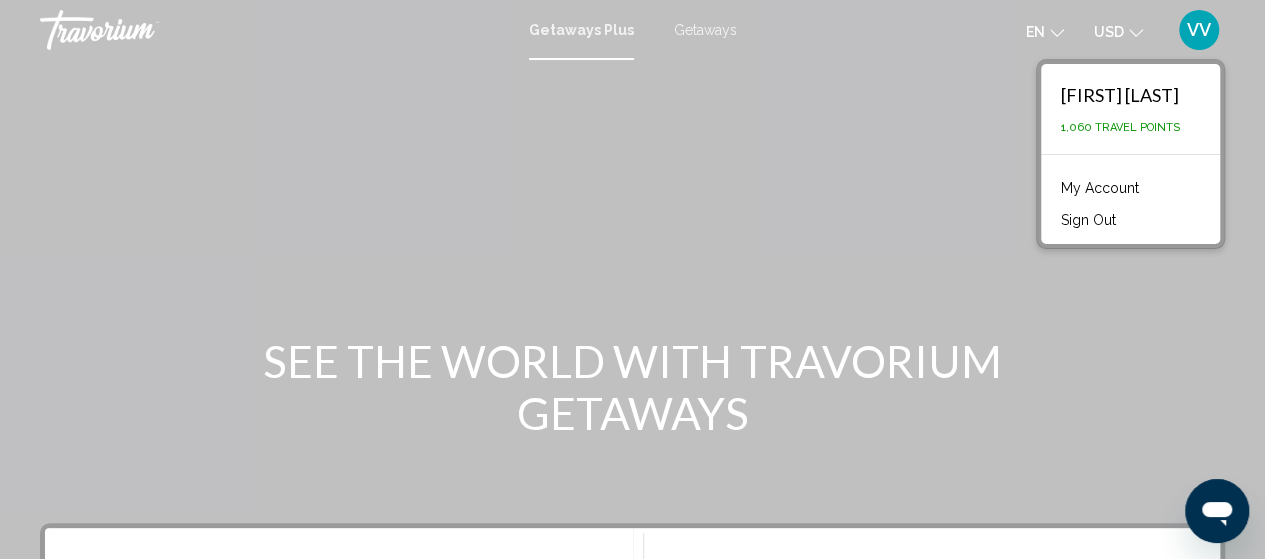click on "My Account" at bounding box center [1100, 188] 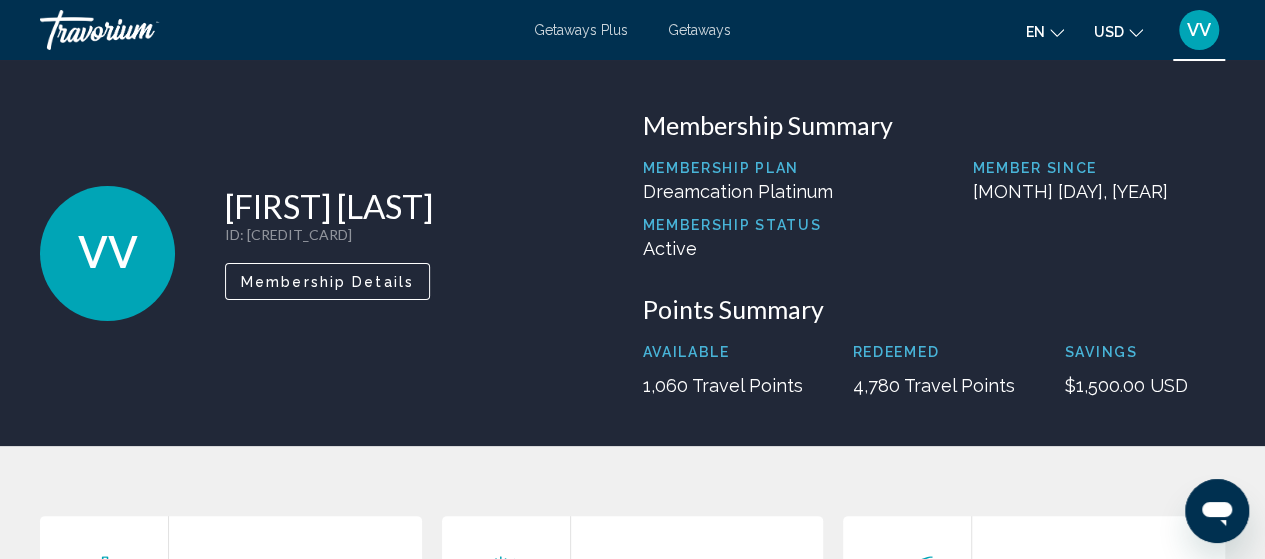 click on "Getaways" at bounding box center [699, 30] 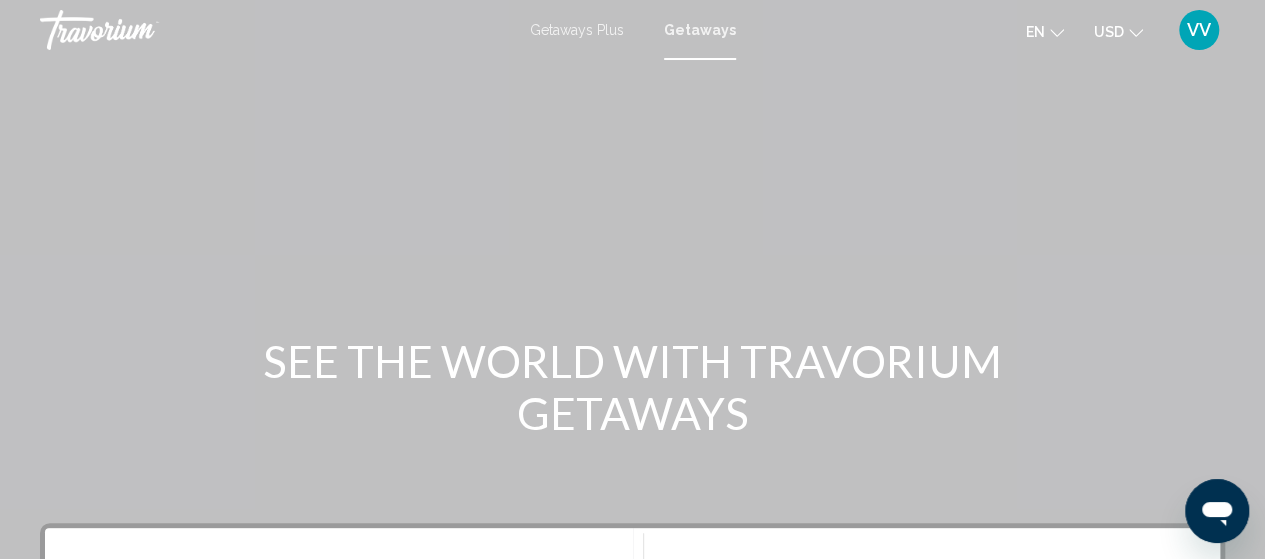 click on "VV" at bounding box center [1199, 30] 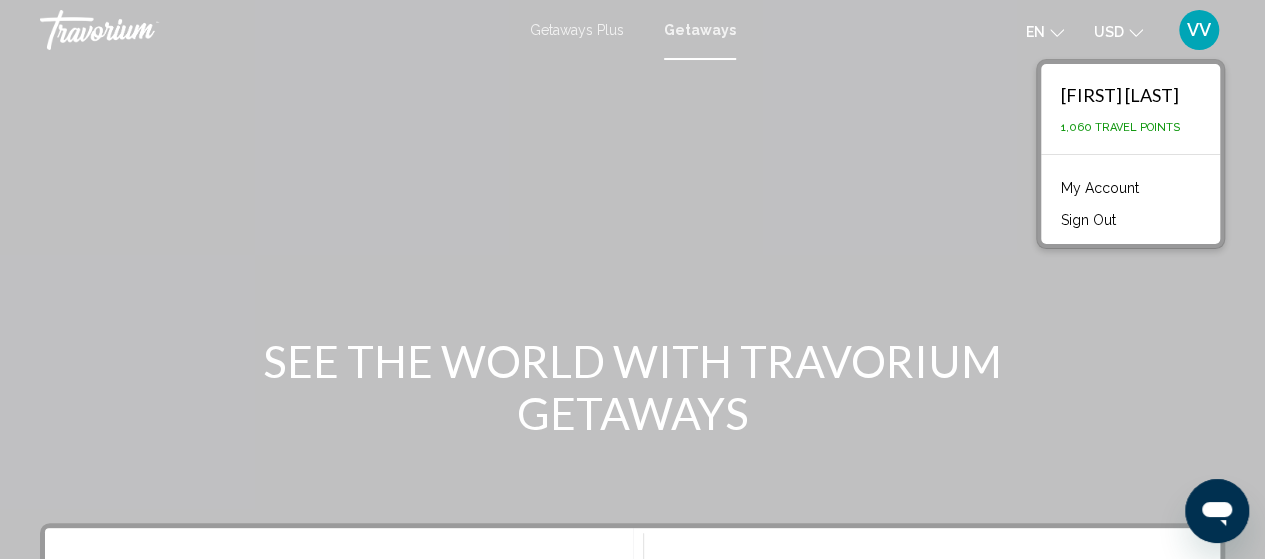 click on "My Account" at bounding box center [1100, 188] 